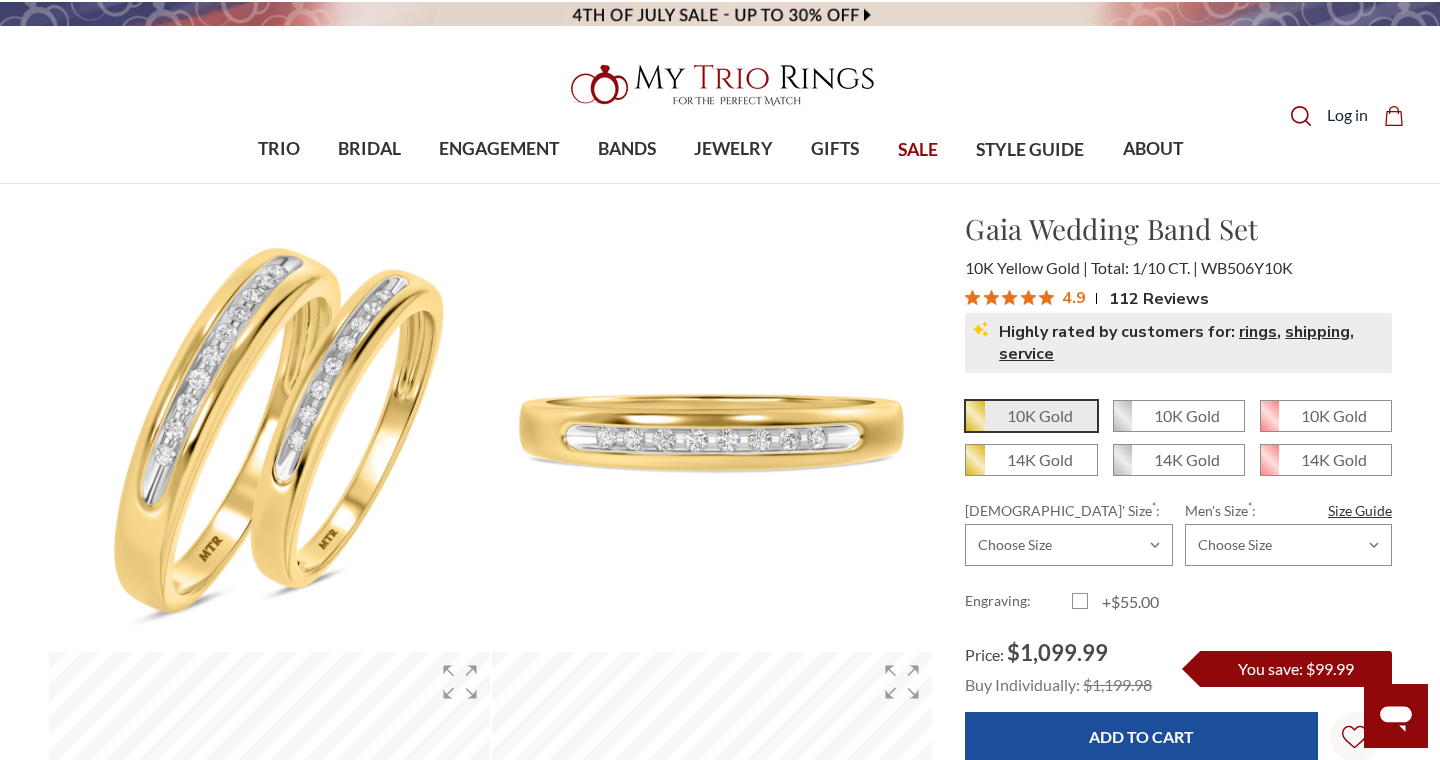 scroll, scrollTop: 0, scrollLeft: 0, axis: both 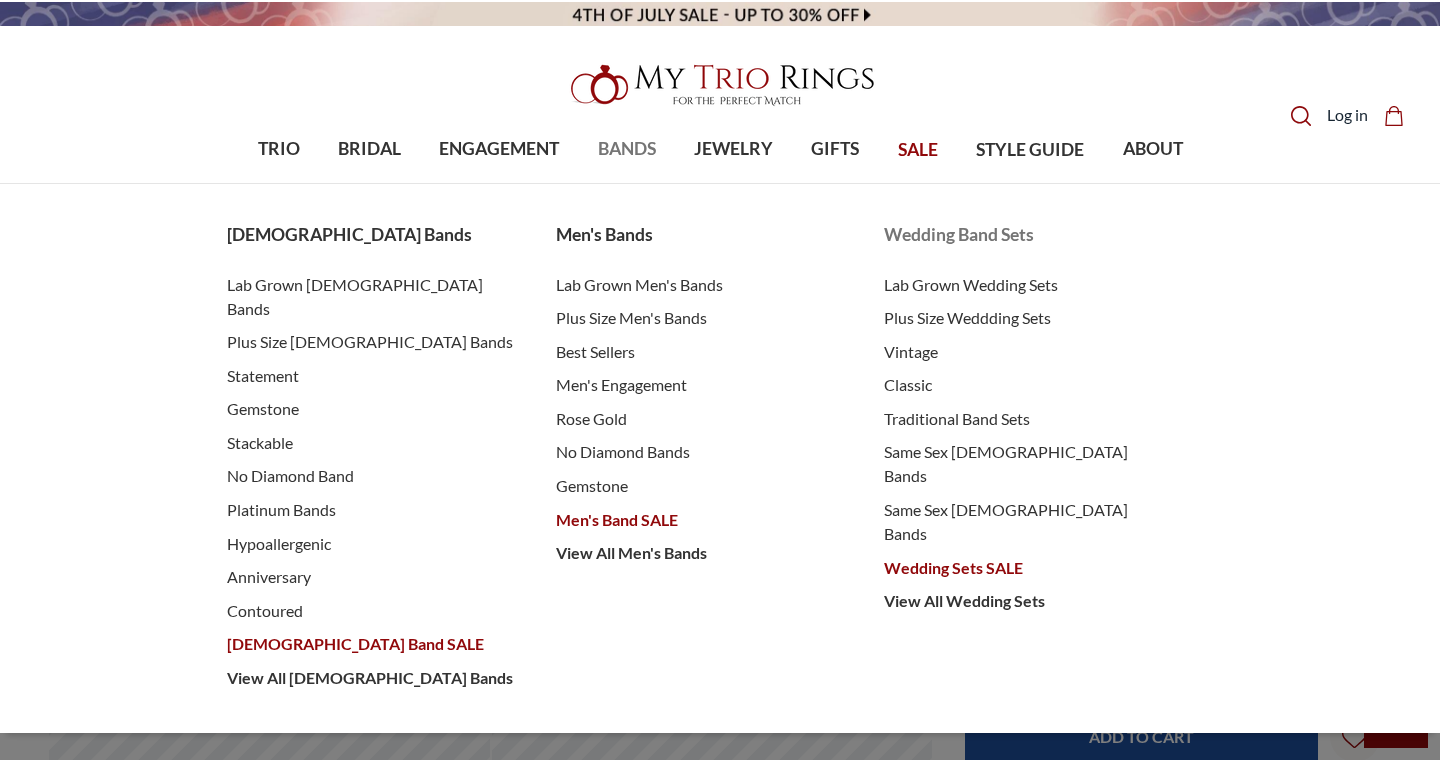 click on "Wedding Sets SALE" at bounding box center (1028, 568) 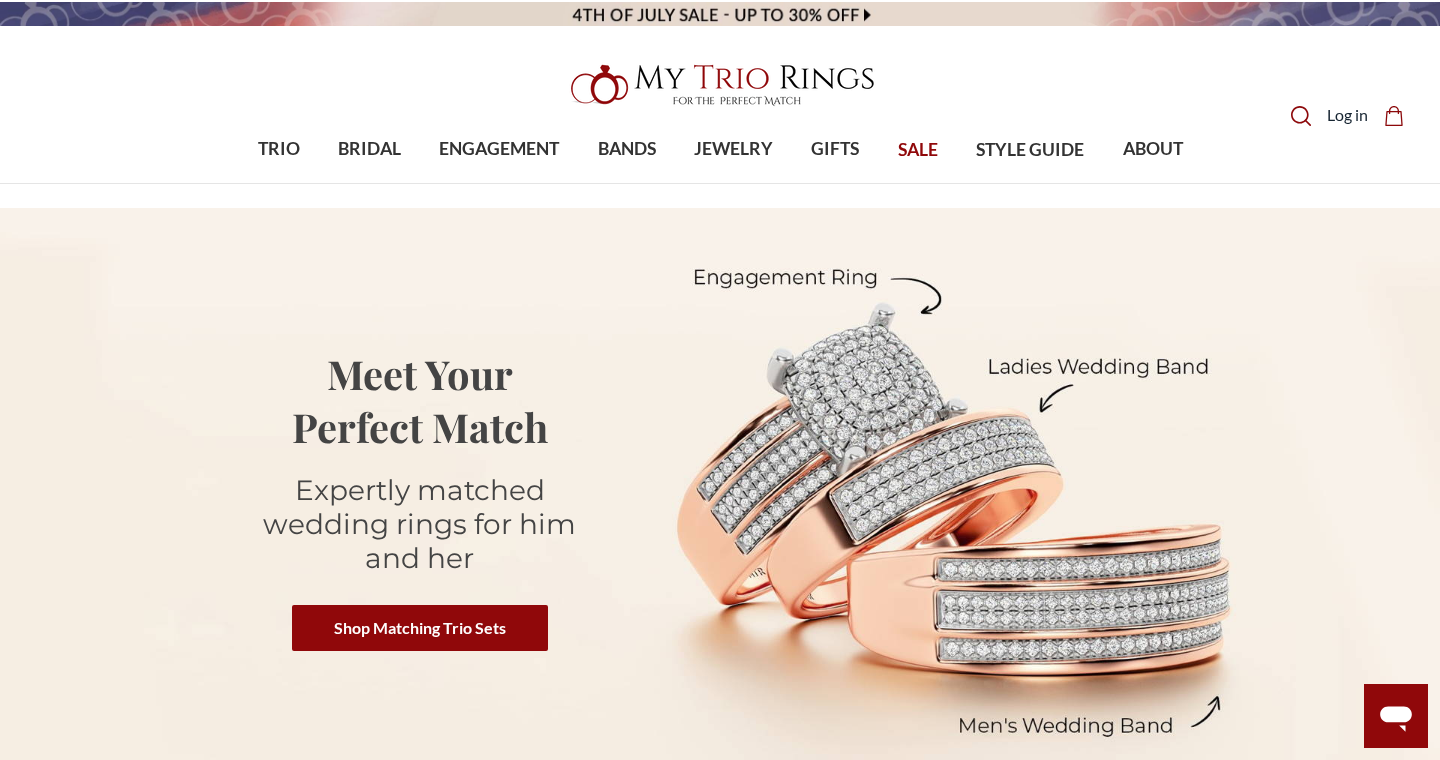 scroll, scrollTop: 0, scrollLeft: 0, axis: both 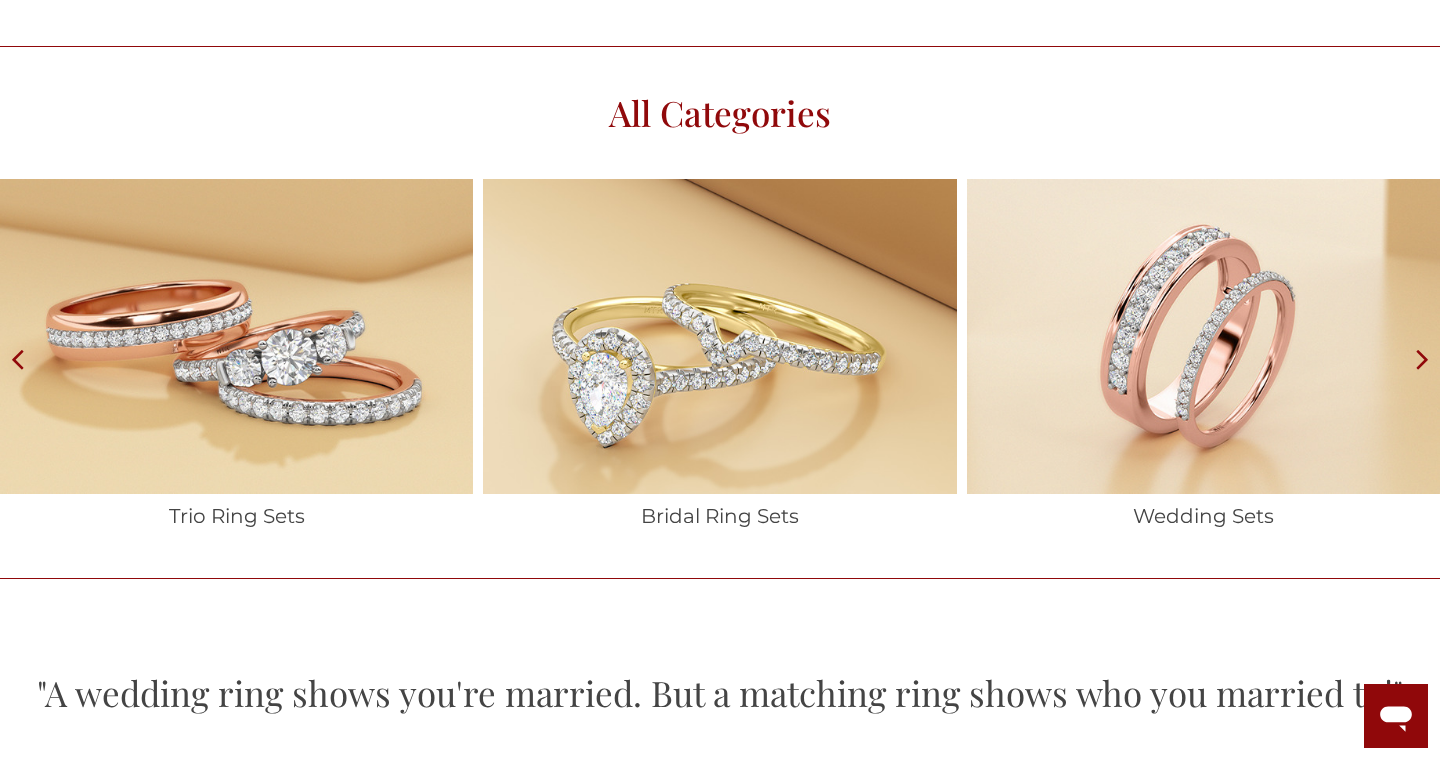 click at bounding box center (1203, 336) 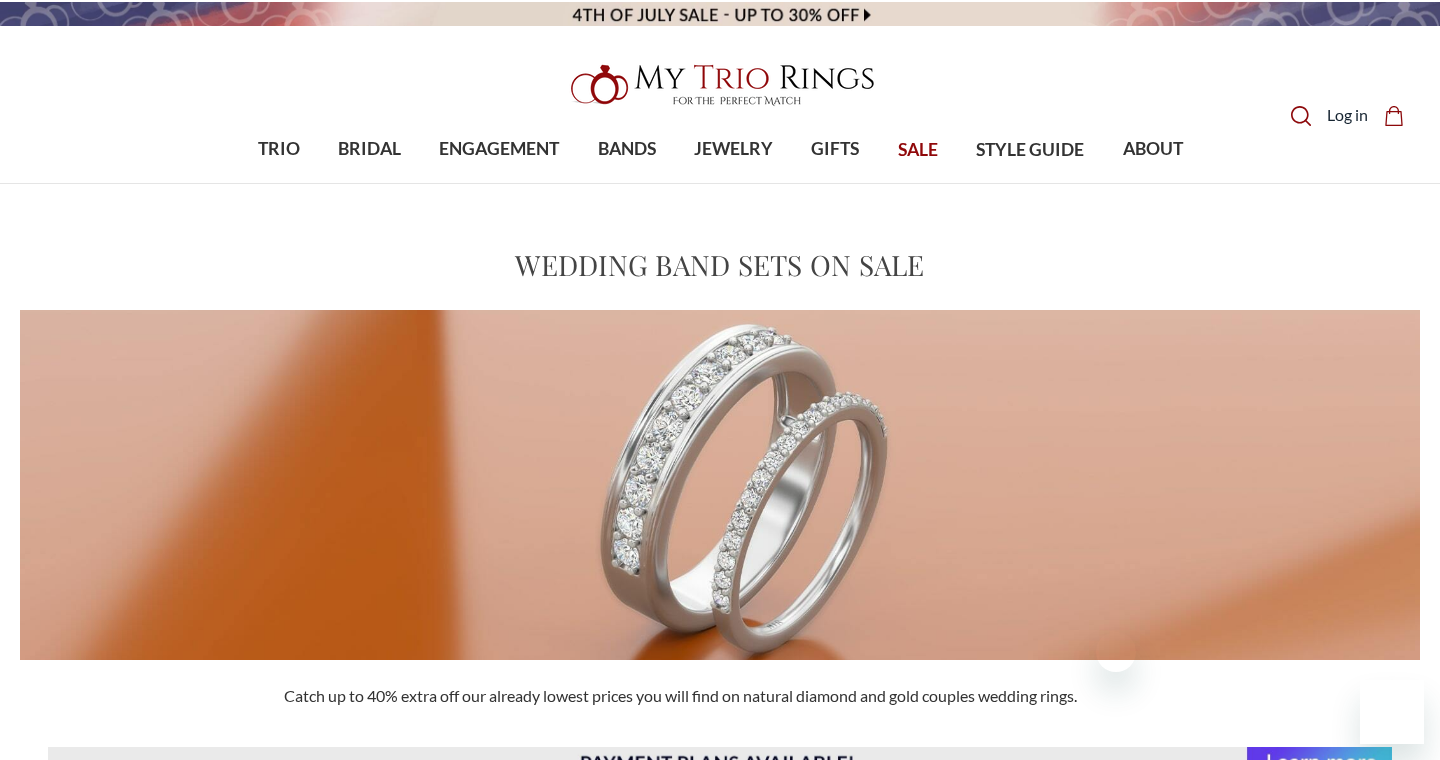 scroll, scrollTop: 836, scrollLeft: 0, axis: vertical 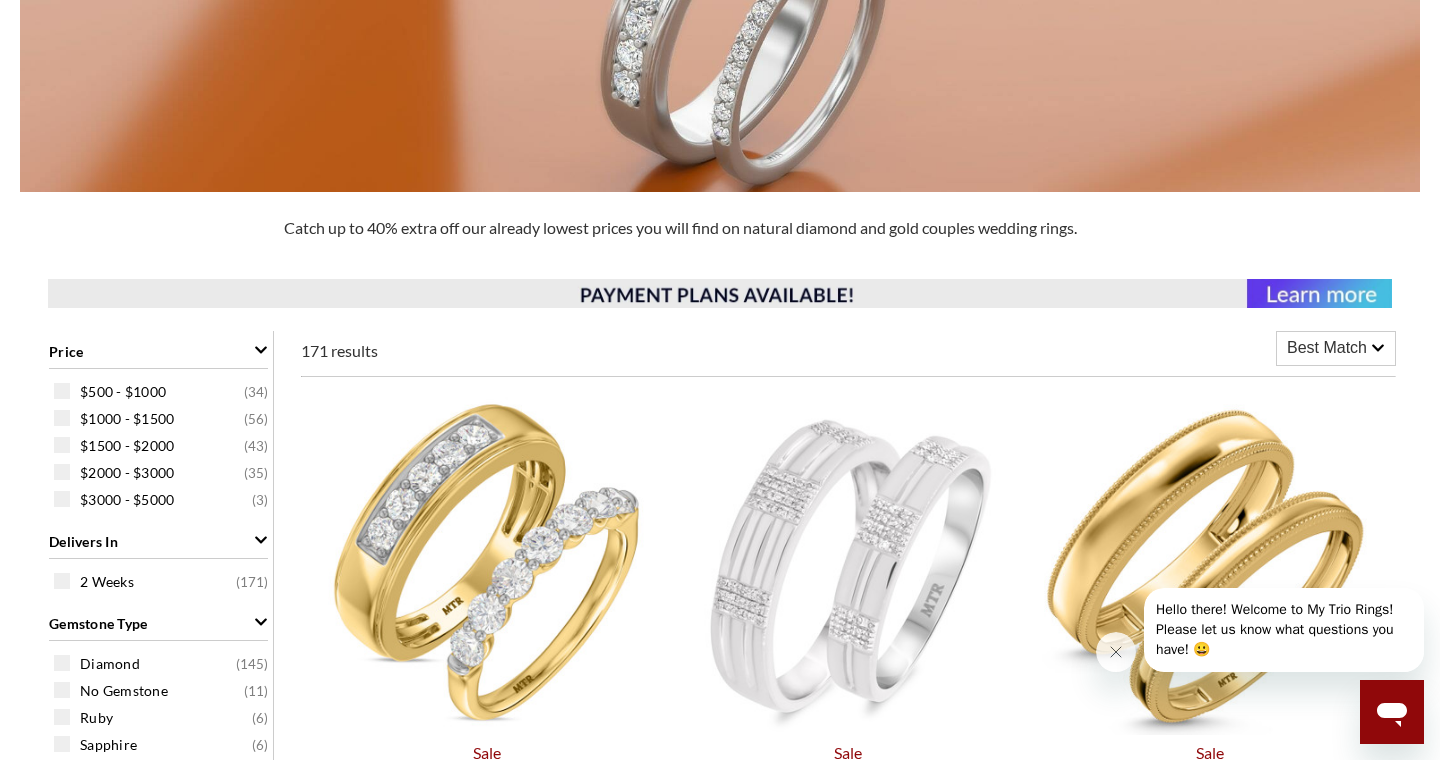 click on "Best Match" at bounding box center (1336, 348) 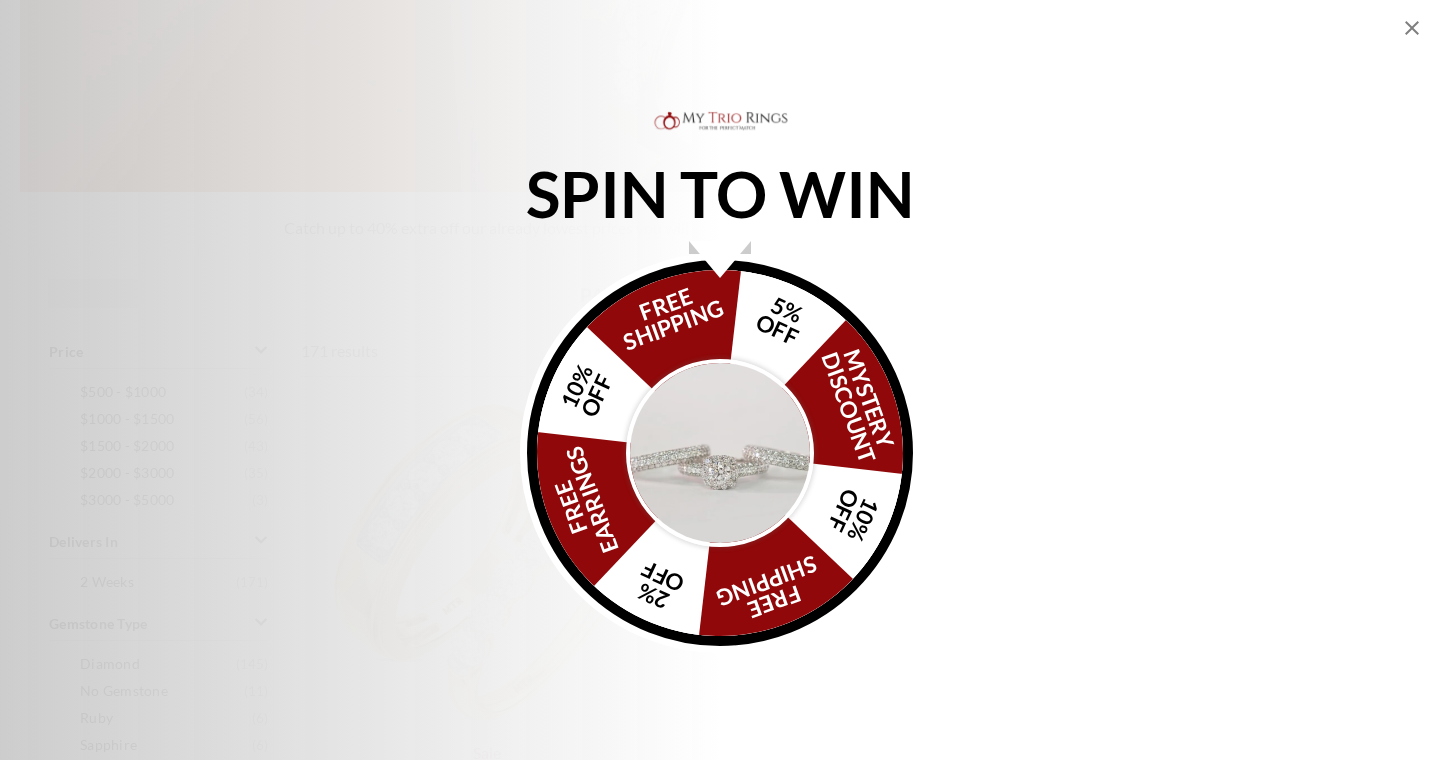 click at bounding box center [720, 1803] 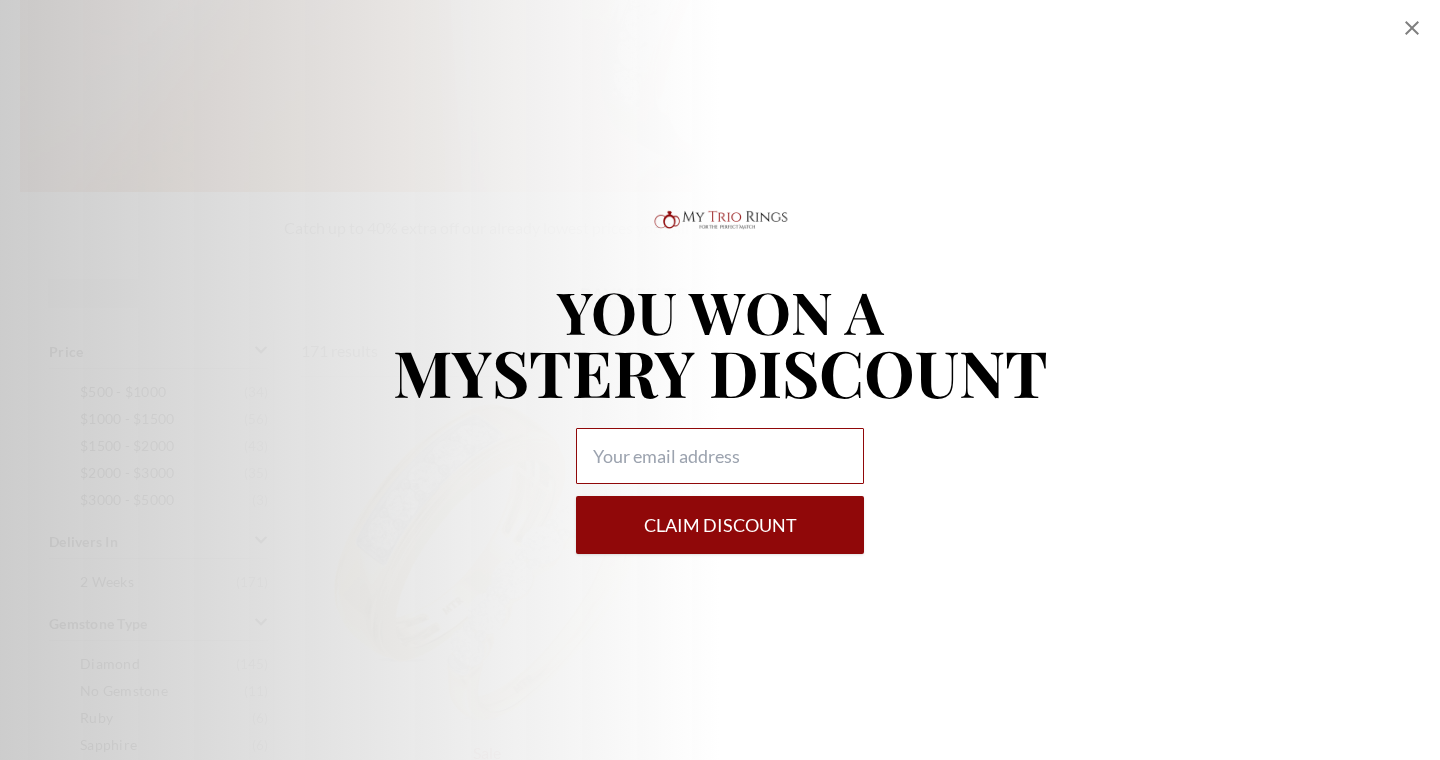 click at bounding box center [720, 456] 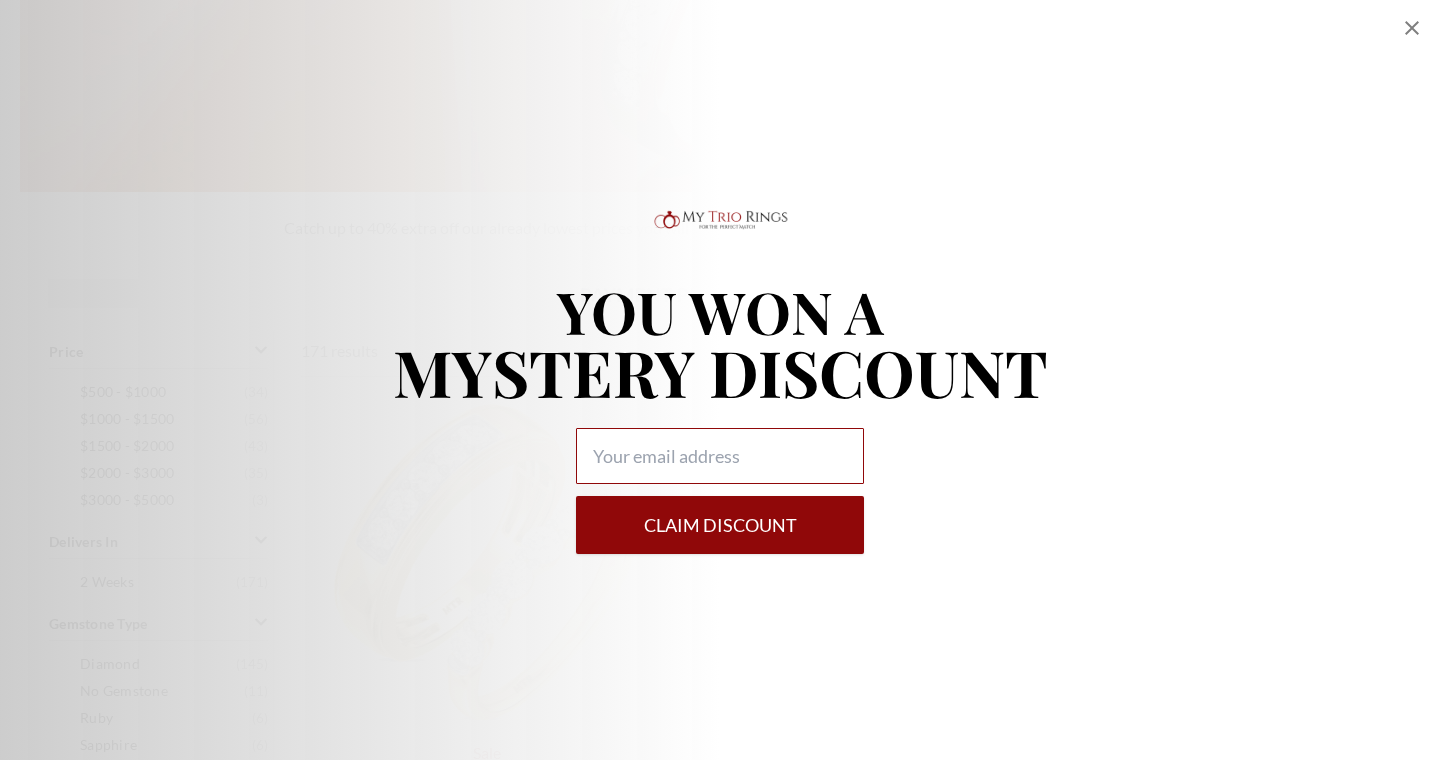 type on "[EMAIL_ADDRESS][DOMAIN_NAME]" 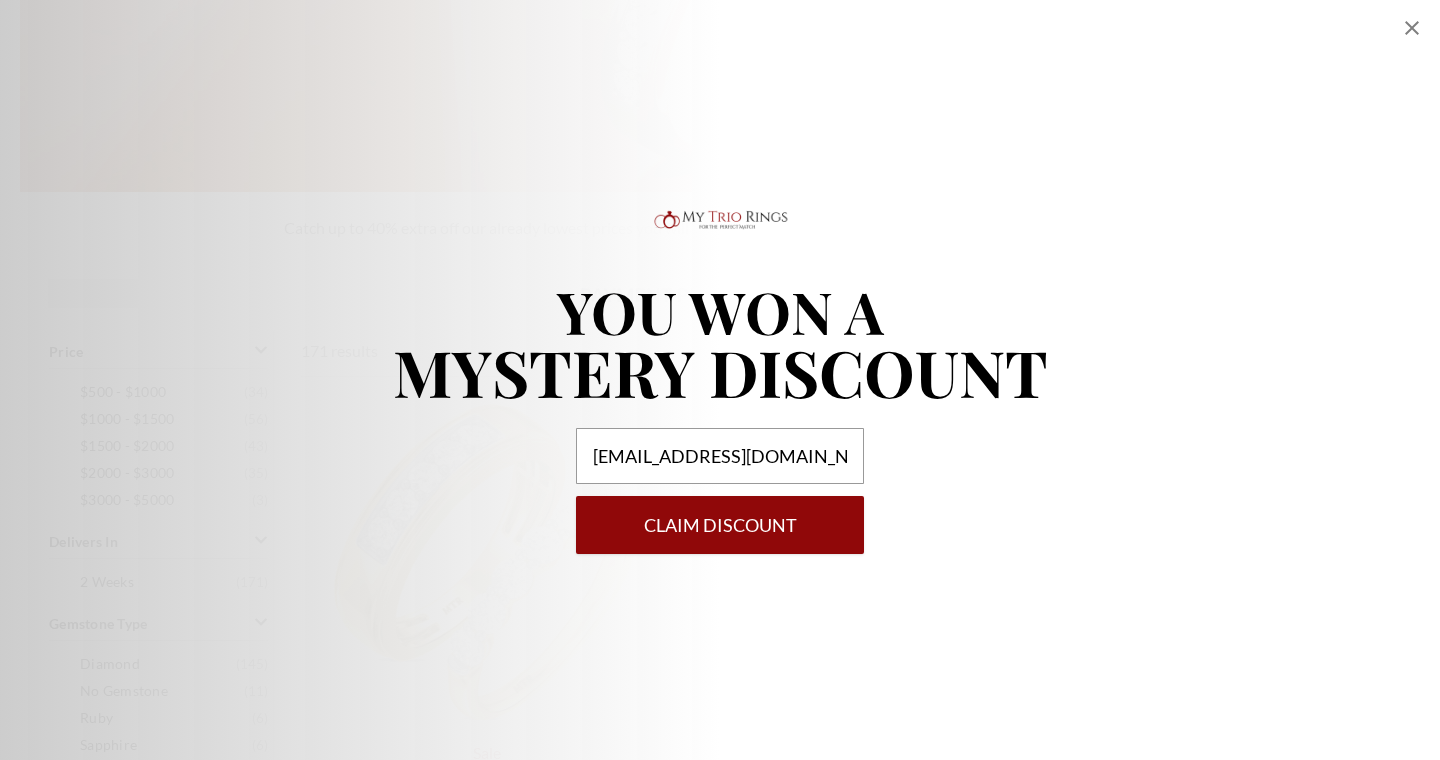 click on "Claim DISCOUNT" at bounding box center [720, 525] 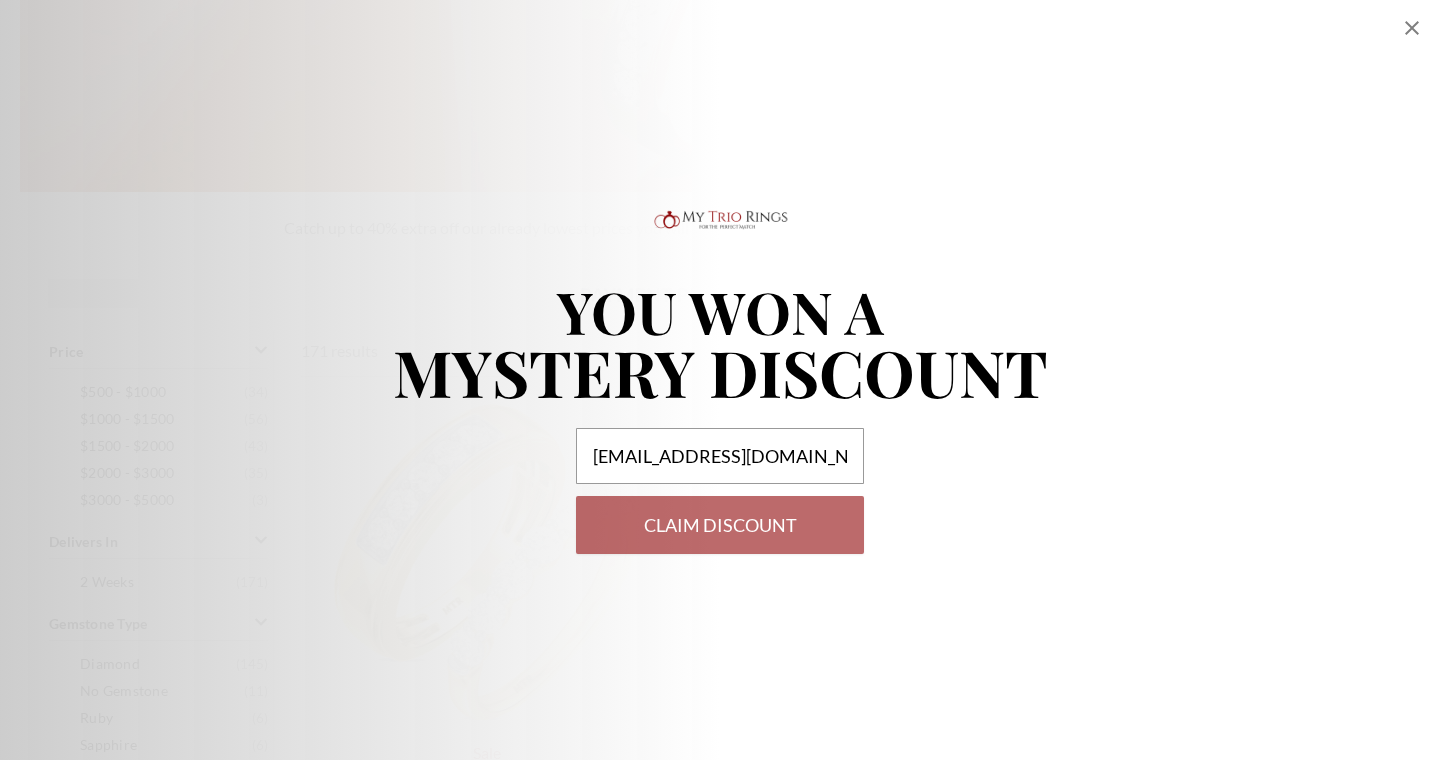 select on "US" 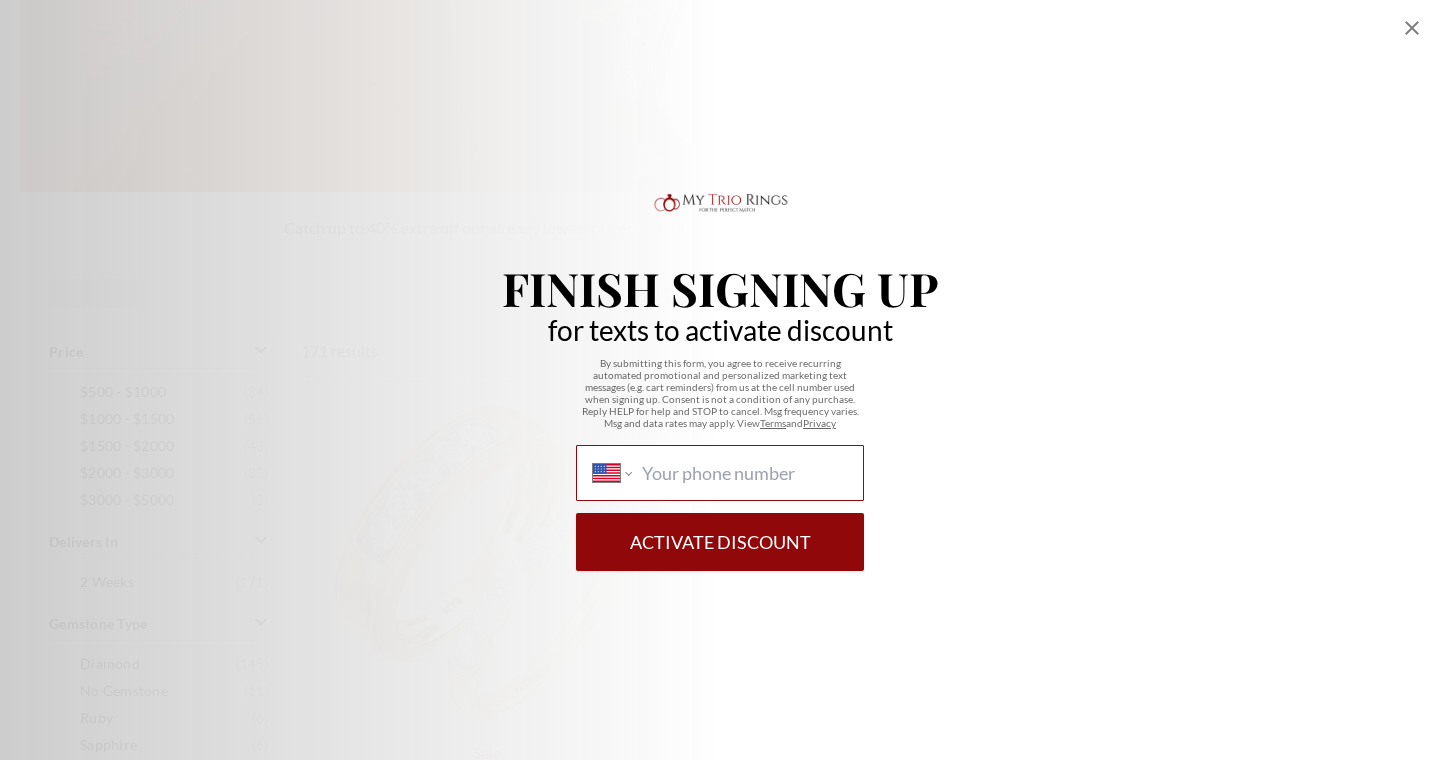 click on "International [GEOGRAPHIC_DATA] [GEOGRAPHIC_DATA] [GEOGRAPHIC_DATA] [GEOGRAPHIC_DATA] [US_STATE] [GEOGRAPHIC_DATA] [GEOGRAPHIC_DATA] [GEOGRAPHIC_DATA] [GEOGRAPHIC_DATA] [GEOGRAPHIC_DATA] [GEOGRAPHIC_DATA] [GEOGRAPHIC_DATA] [DATE][GEOGRAPHIC_DATA] [GEOGRAPHIC_DATA] [GEOGRAPHIC_DATA] [GEOGRAPHIC_DATA] [GEOGRAPHIC_DATA] [GEOGRAPHIC_DATA] [GEOGRAPHIC_DATA] [GEOGRAPHIC_DATA] [GEOGRAPHIC_DATA] [GEOGRAPHIC_DATA] [GEOGRAPHIC_DATA] [GEOGRAPHIC_DATA] [GEOGRAPHIC_DATA] [GEOGRAPHIC_DATA] [GEOGRAPHIC_DATA] [GEOGRAPHIC_DATA] [GEOGRAPHIC_DATA] [GEOGRAPHIC_DATA] [GEOGRAPHIC_DATA] [GEOGRAPHIC_DATA] [GEOGRAPHIC_DATA] [GEOGRAPHIC_DATA] [GEOGRAPHIC_DATA] [GEOGRAPHIC_DATA] [GEOGRAPHIC_DATA] [GEOGRAPHIC_DATA] [GEOGRAPHIC_DATA] [GEOGRAPHIC_DATA] [GEOGRAPHIC_DATA] [GEOGRAPHIC_DATA] [GEOGRAPHIC_DATA] [GEOGRAPHIC_DATA] [GEOGRAPHIC_DATA] [GEOGRAPHIC_DATA] [GEOGRAPHIC_DATA] [GEOGRAPHIC_DATA] [GEOGRAPHIC_DATA] [GEOGRAPHIC_DATA] [GEOGRAPHIC_DATA], [GEOGRAPHIC_DATA] [GEOGRAPHIC_DATA] [GEOGRAPHIC_DATA] [GEOGRAPHIC_DATA] [GEOGRAPHIC_DATA] [GEOGRAPHIC_DATA] [GEOGRAPHIC_DATA] [GEOGRAPHIC_DATA] [GEOGRAPHIC_DATA] [GEOGRAPHIC_DATA] [GEOGRAPHIC_DATA] [GEOGRAPHIC_DATA] [GEOGRAPHIC_DATA] [GEOGRAPHIC_DATA] [GEOGRAPHIC_DATA] [GEOGRAPHIC_DATA] [GEOGRAPHIC_DATA] [GEOGRAPHIC_DATA] [GEOGRAPHIC_DATA] [GEOGRAPHIC_DATA] [GEOGRAPHIC_DATA] [US_STATE] [GEOGRAPHIC_DATA] [GEOGRAPHIC_DATA] [GEOGRAPHIC_DATA] [GEOGRAPHIC_DATA] [GEOGRAPHIC_DATA] [GEOGRAPHIC_DATA] [GEOGRAPHIC_DATA] [US_STATE] [GEOGRAPHIC_DATA] [GEOGRAPHIC_DATA] [GEOGRAPHIC_DATA] [GEOGRAPHIC_DATA] [GEOGRAPHIC_DATA] [GEOGRAPHIC_DATA] [GEOGRAPHIC_DATA] [US_STATE] [GEOGRAPHIC_DATA]" at bounding box center [744, 473] 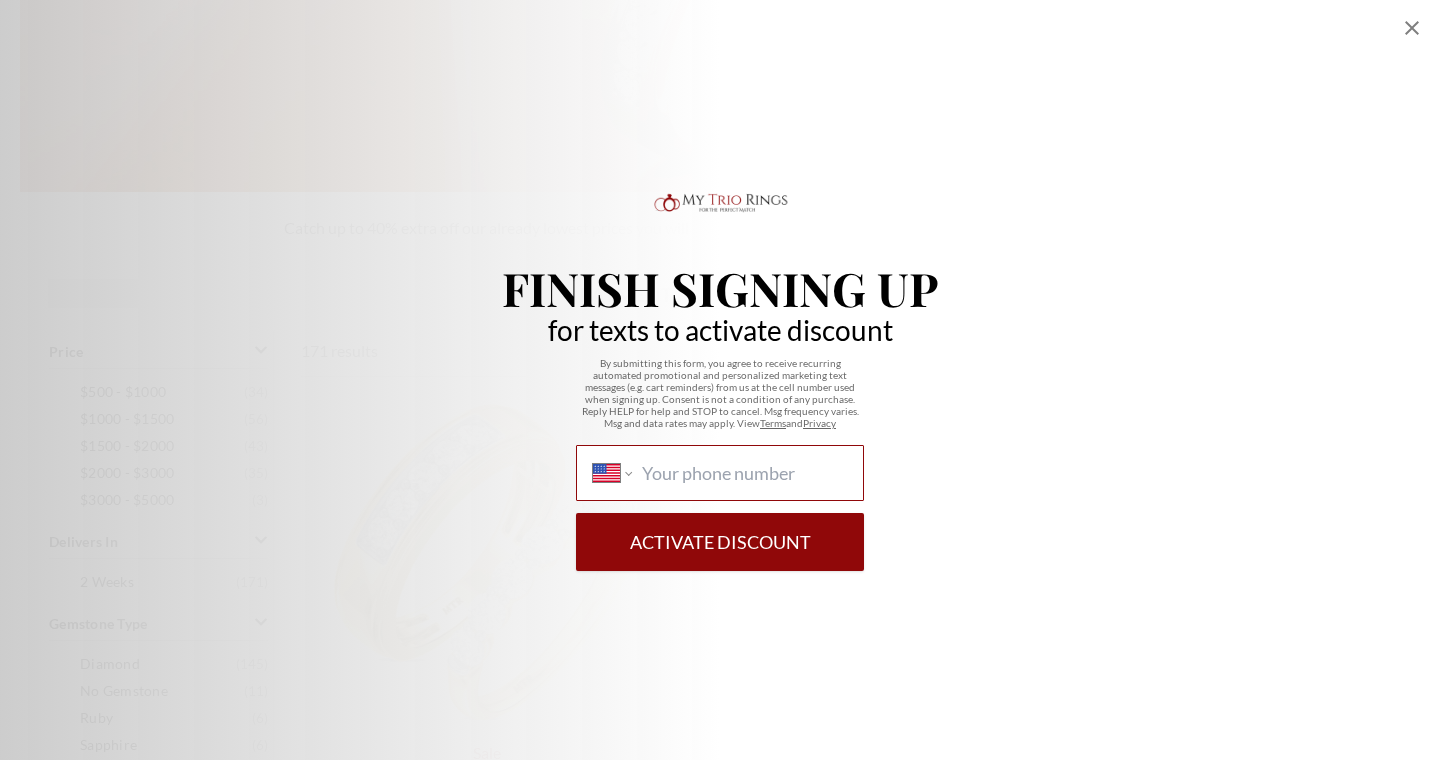 type on "[PHONE_NUMBER]" 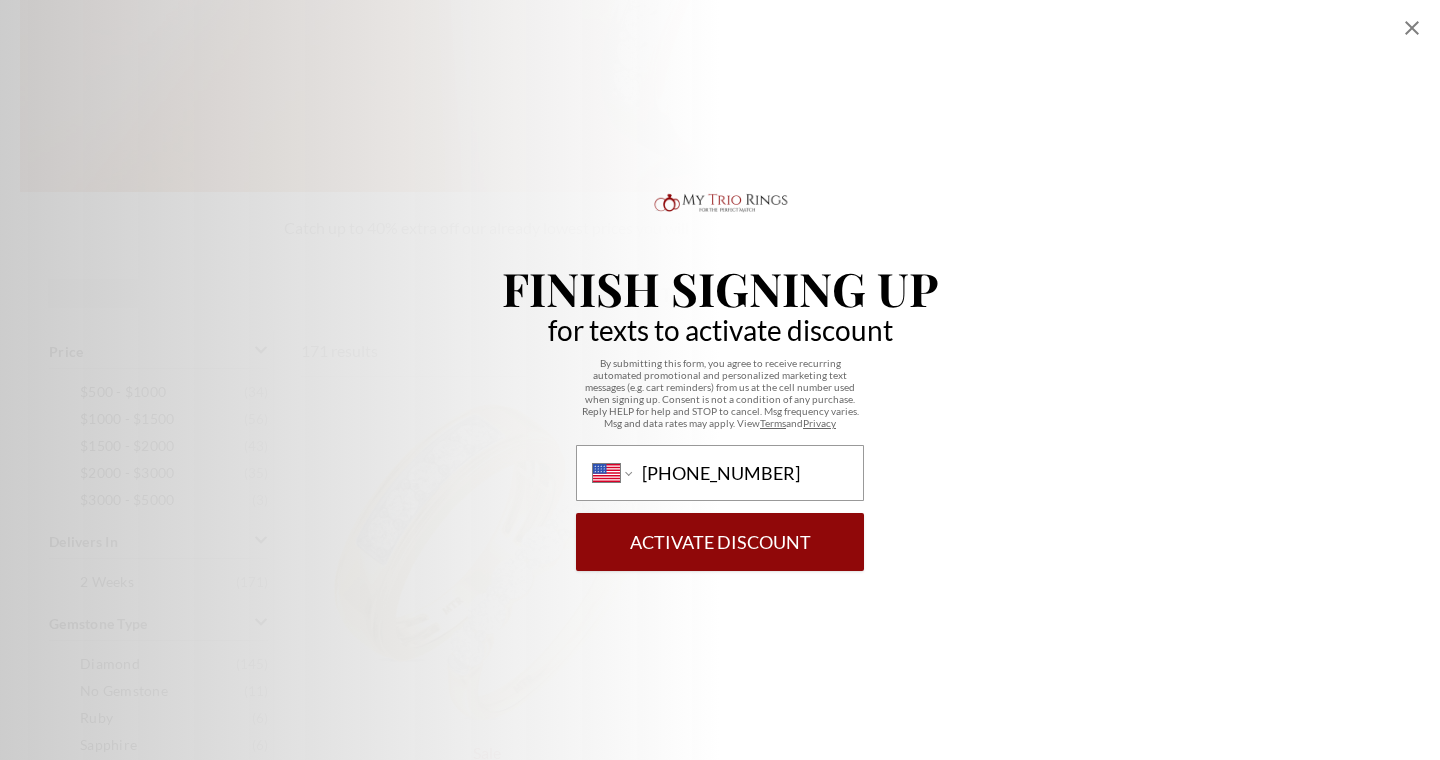 click on "Activate Discount" at bounding box center (720, 542) 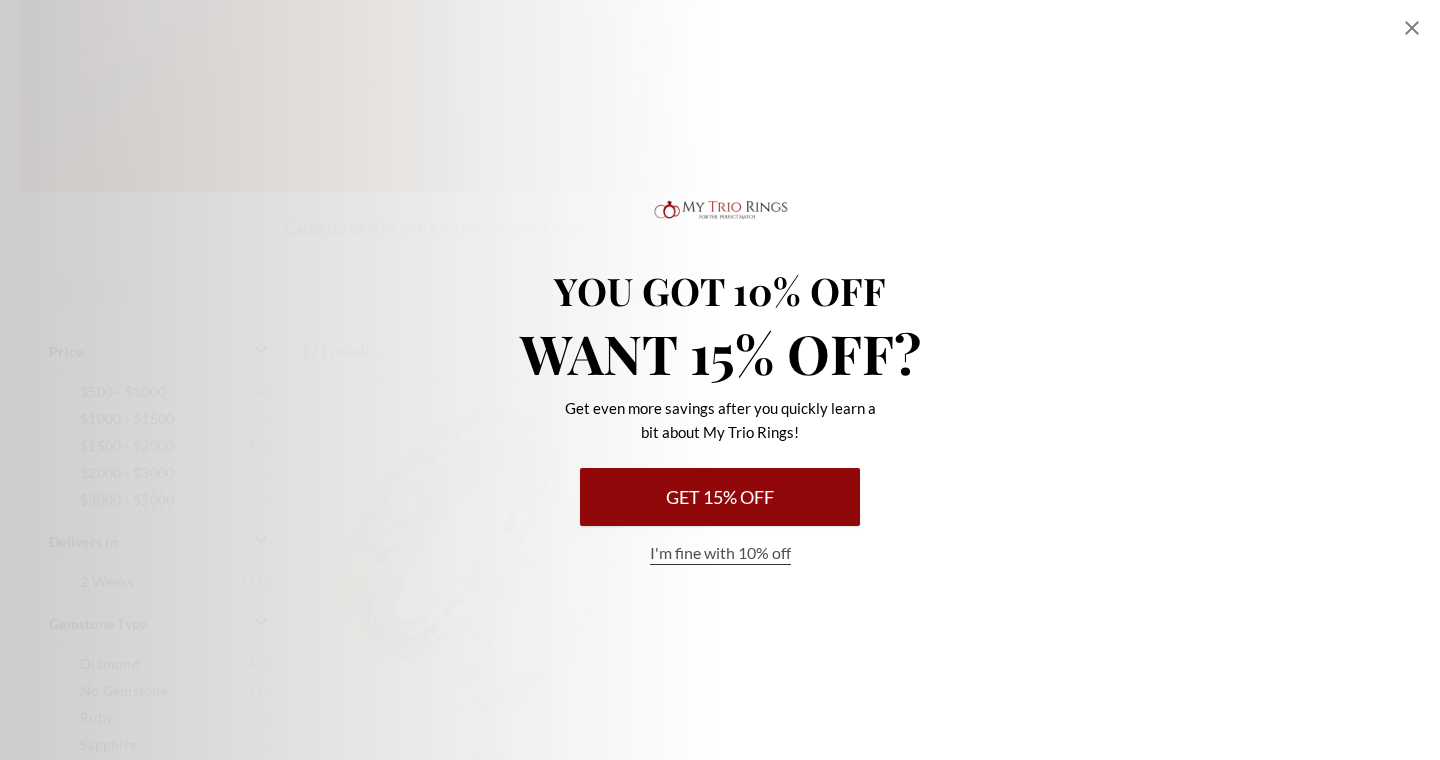 click on "Get 15% Off" at bounding box center (720, 497) 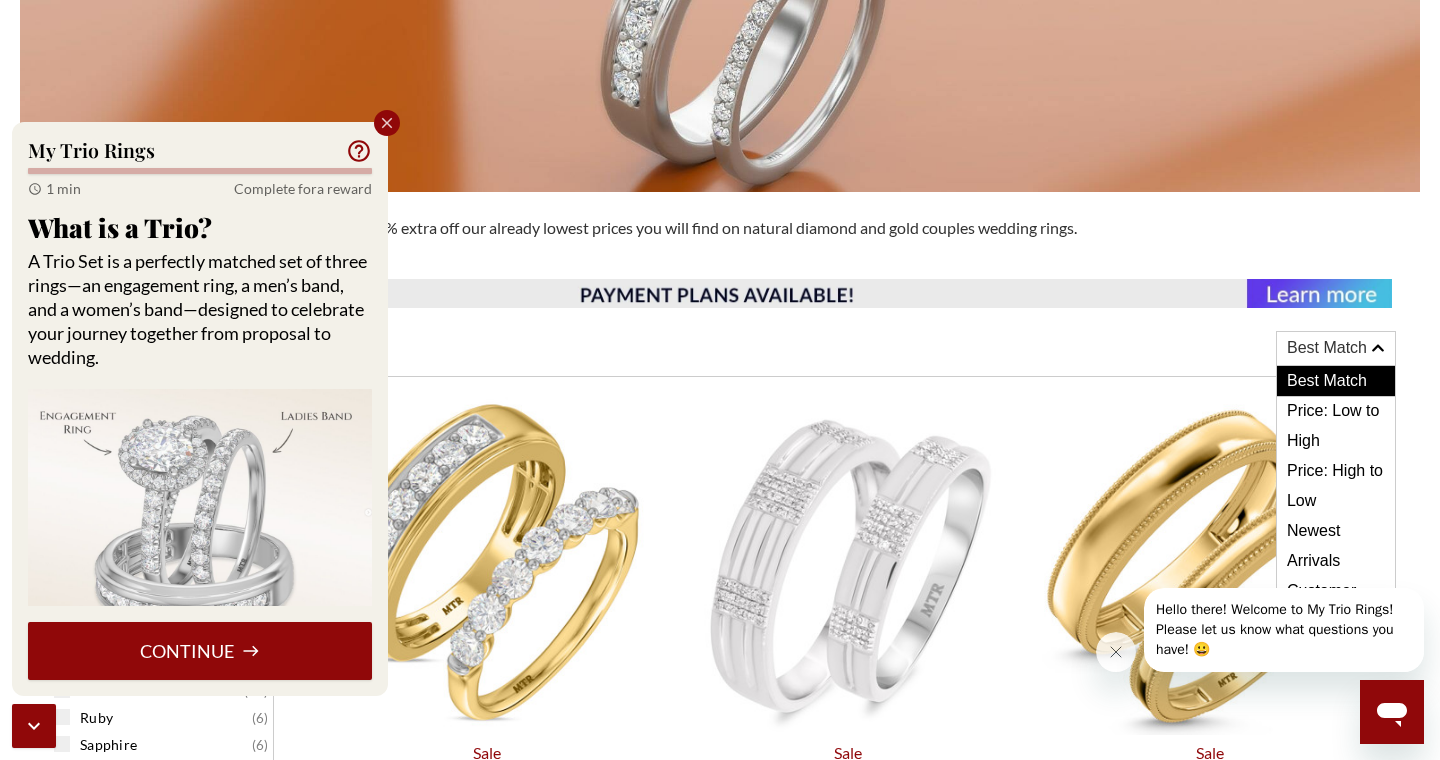 click on "Continue" at bounding box center (200, 651) 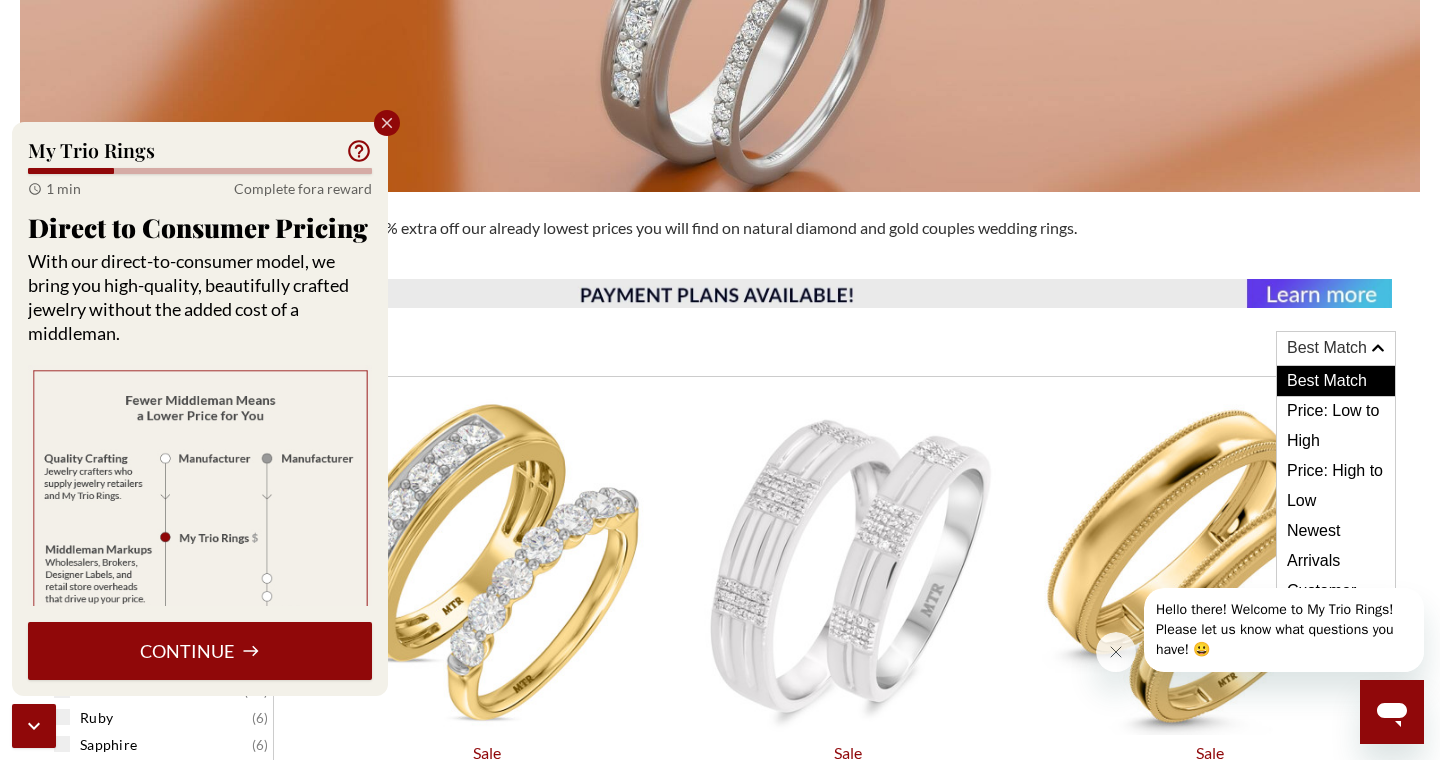 click on "Continue" at bounding box center (200, 651) 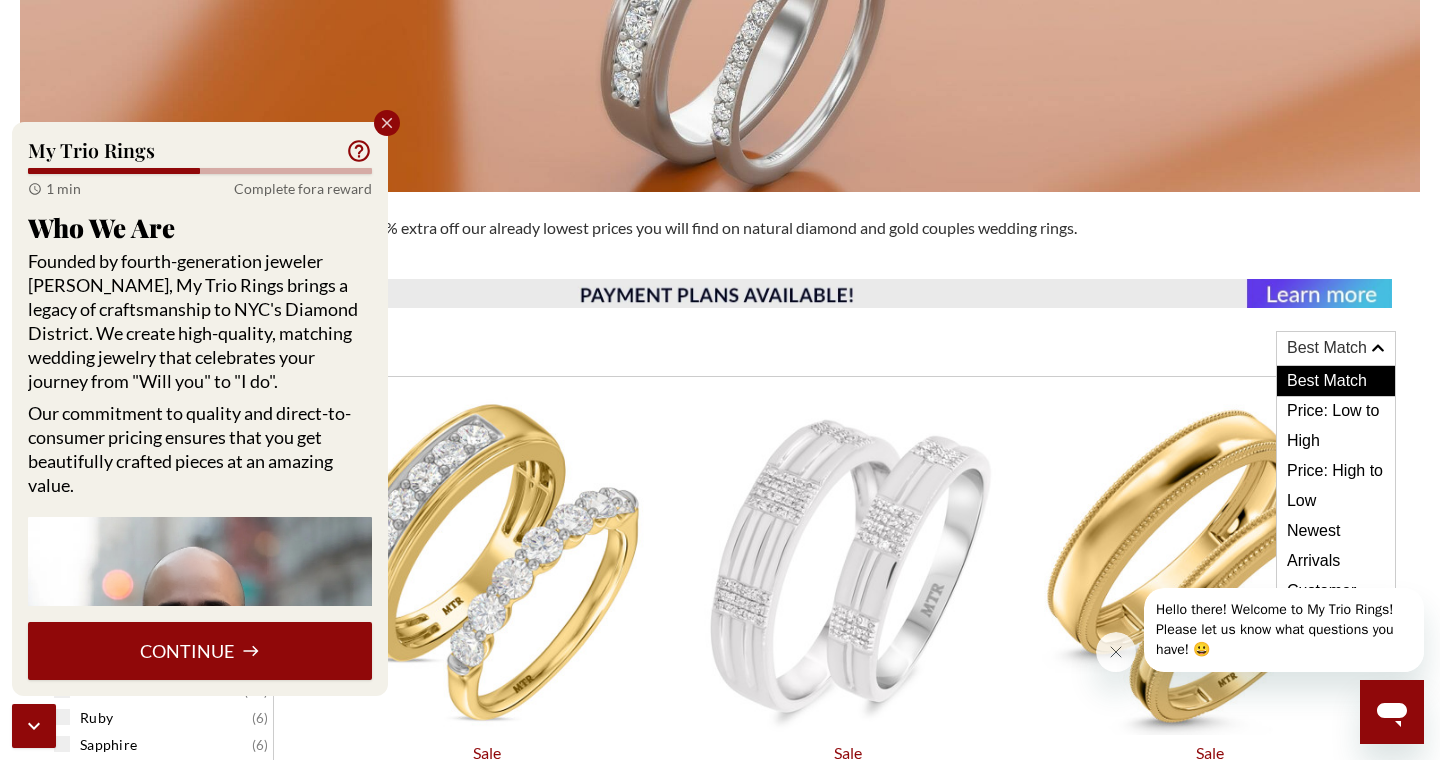 click 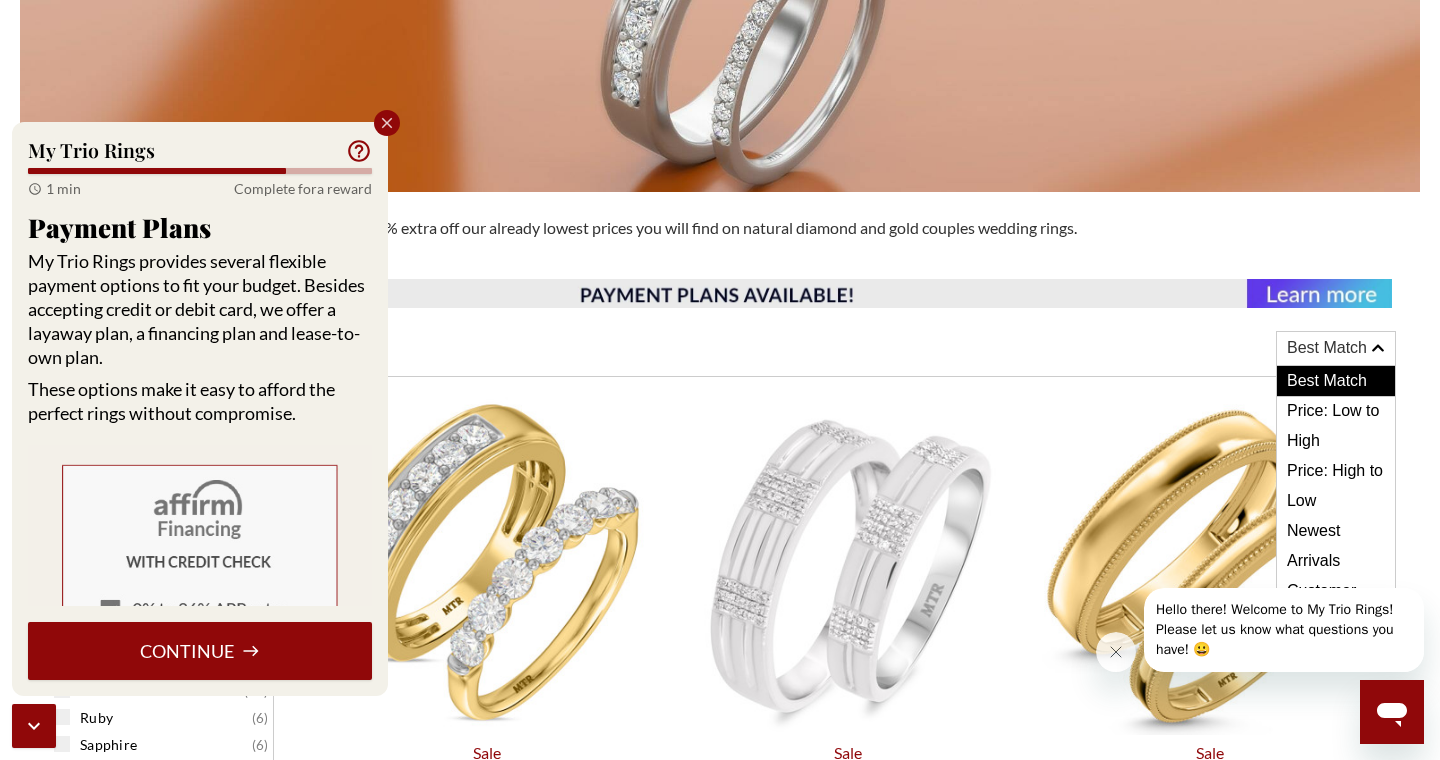 click 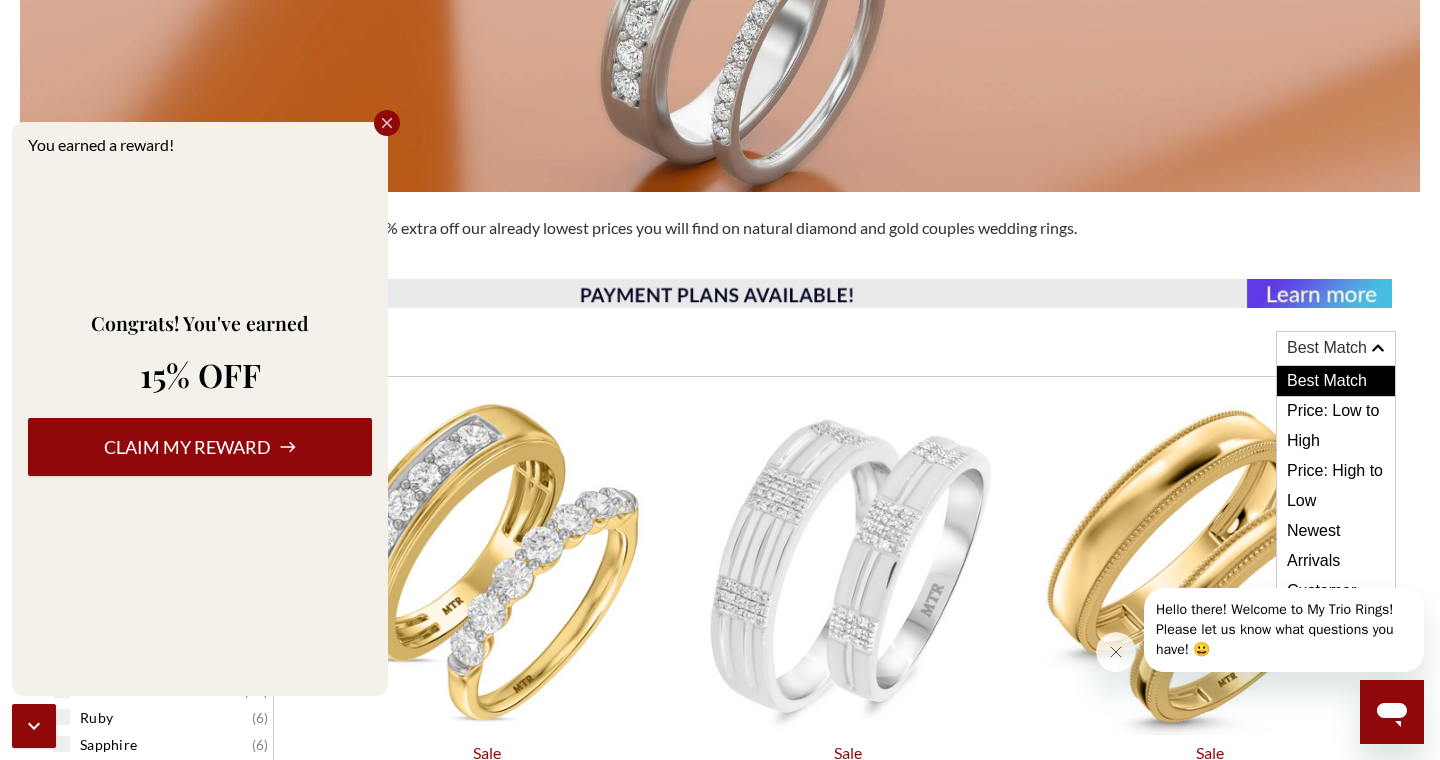 click on "Claim my reward" at bounding box center [200, 447] 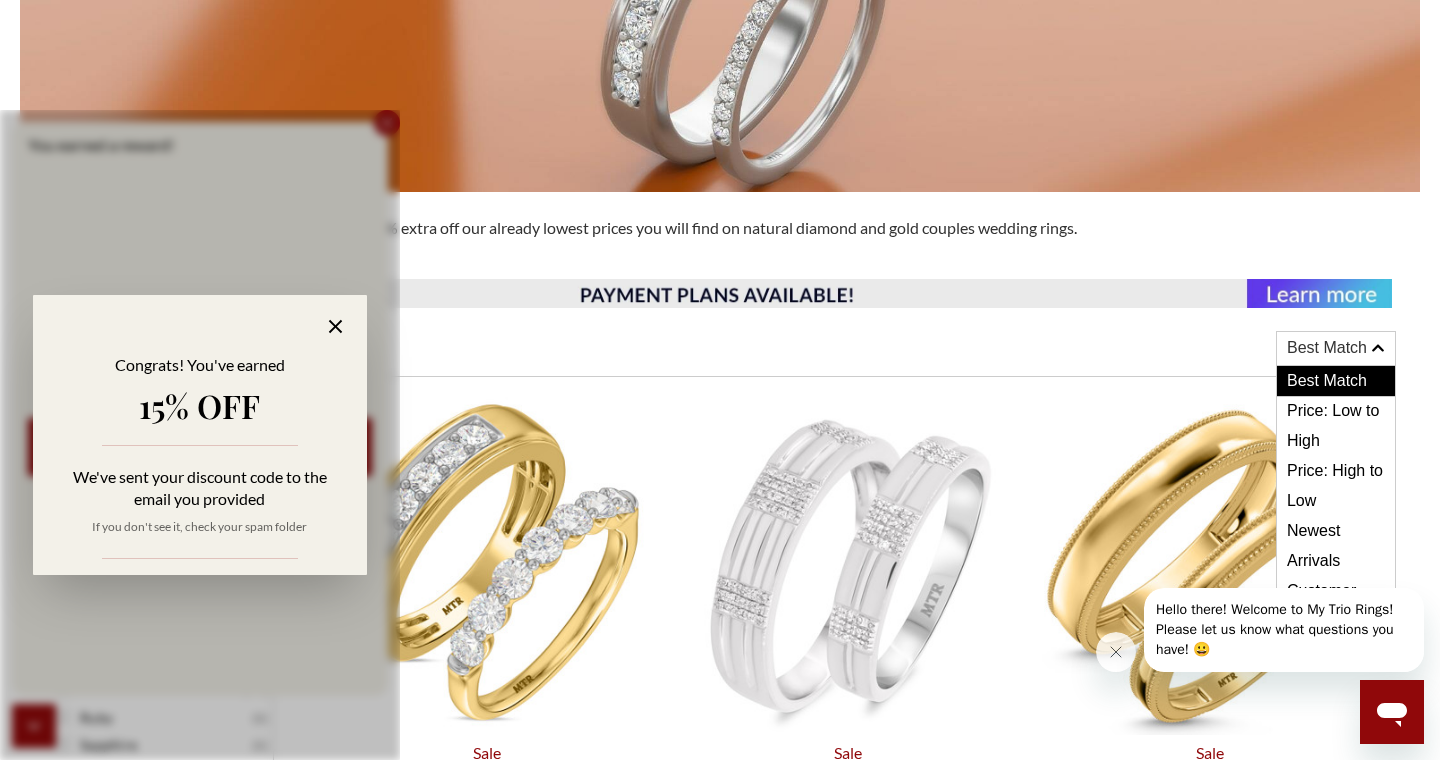 click 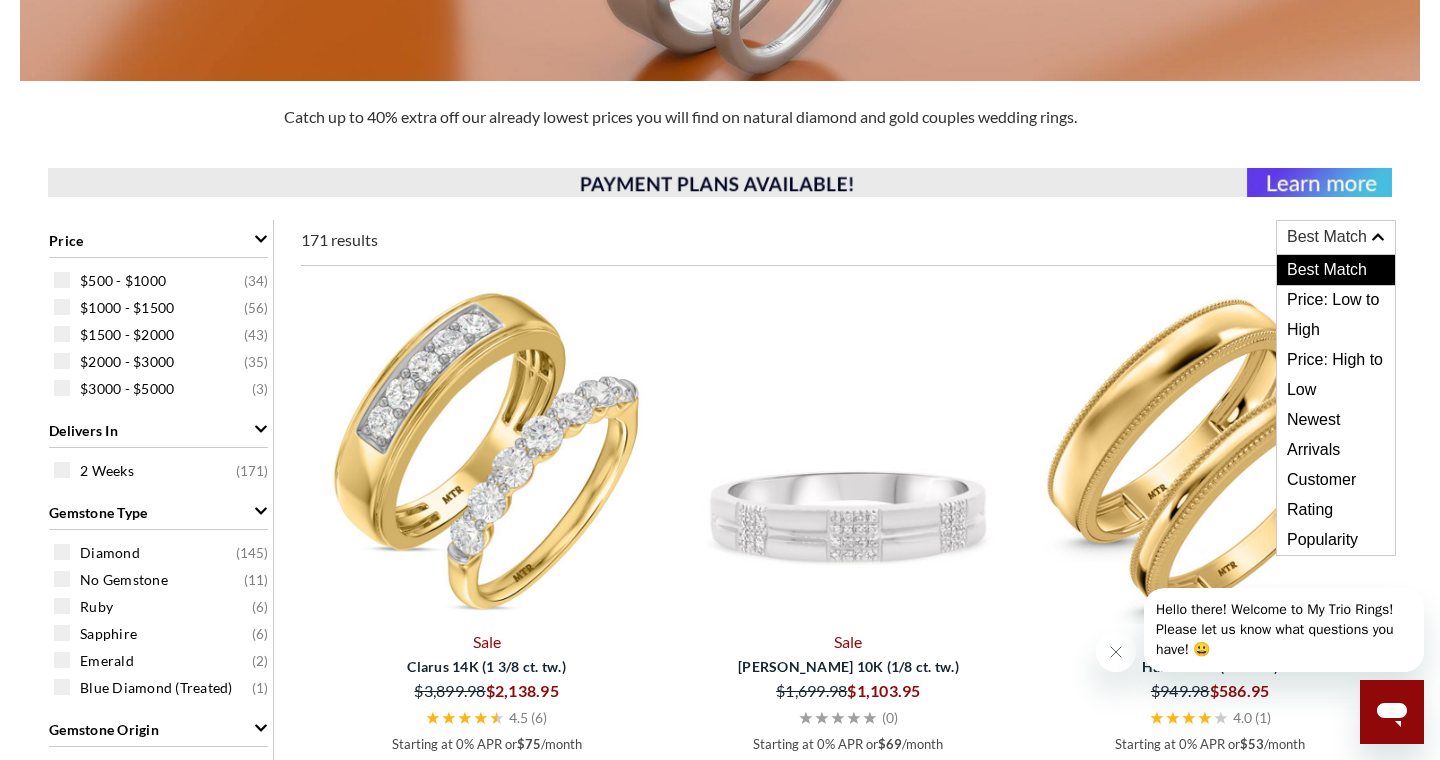scroll, scrollTop: 581, scrollLeft: 0, axis: vertical 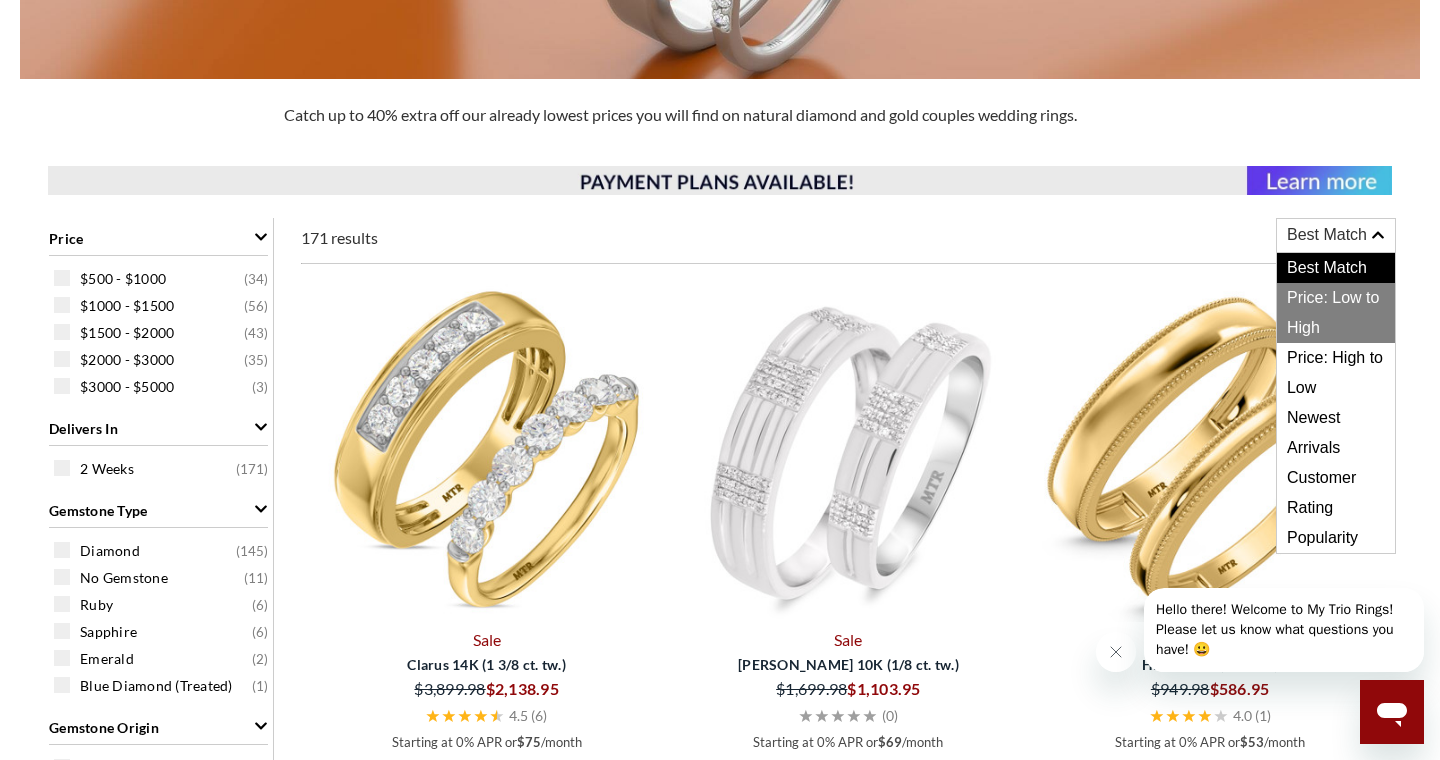 click on "Price: Low to High" at bounding box center (1336, 313) 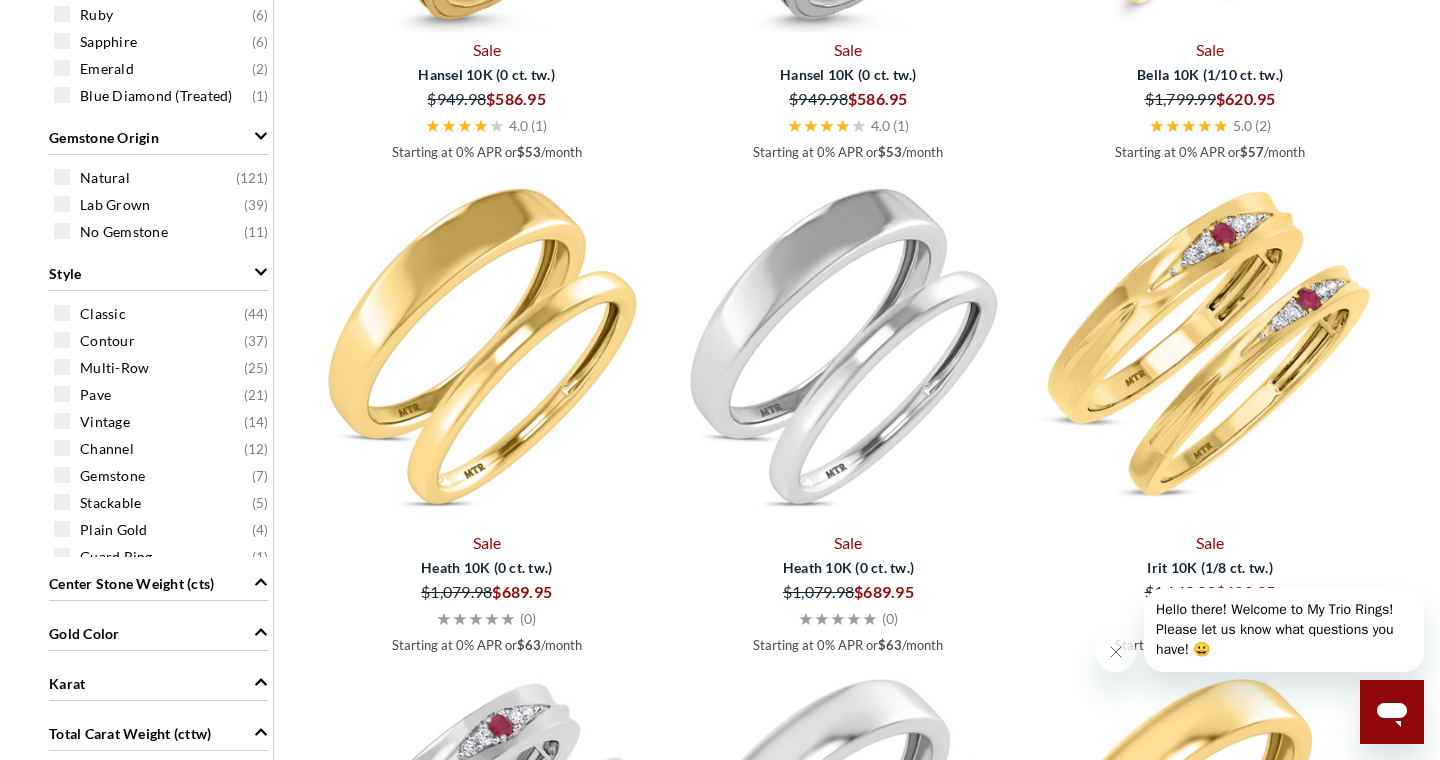 scroll, scrollTop: 1172, scrollLeft: 0, axis: vertical 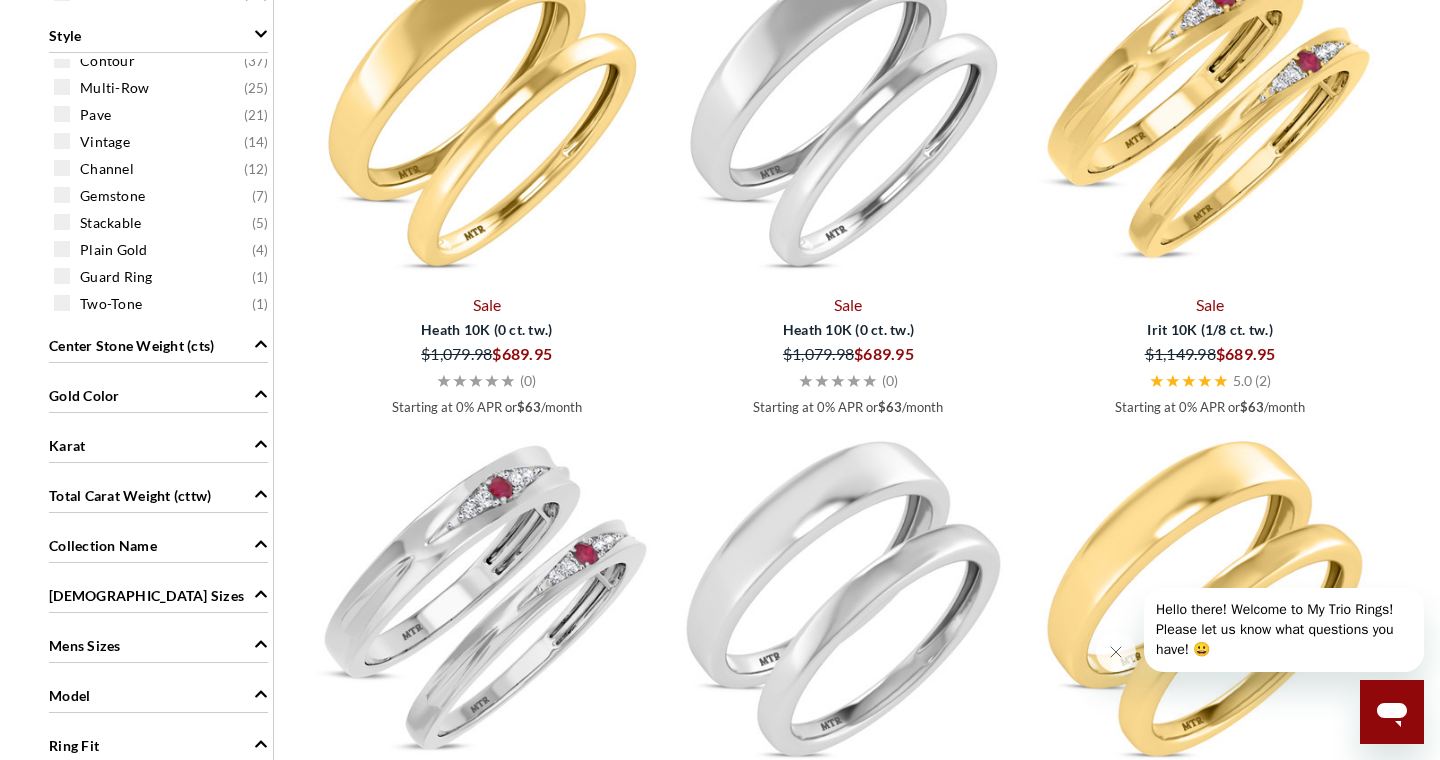 click on "Gold Color" at bounding box center [158, 394] 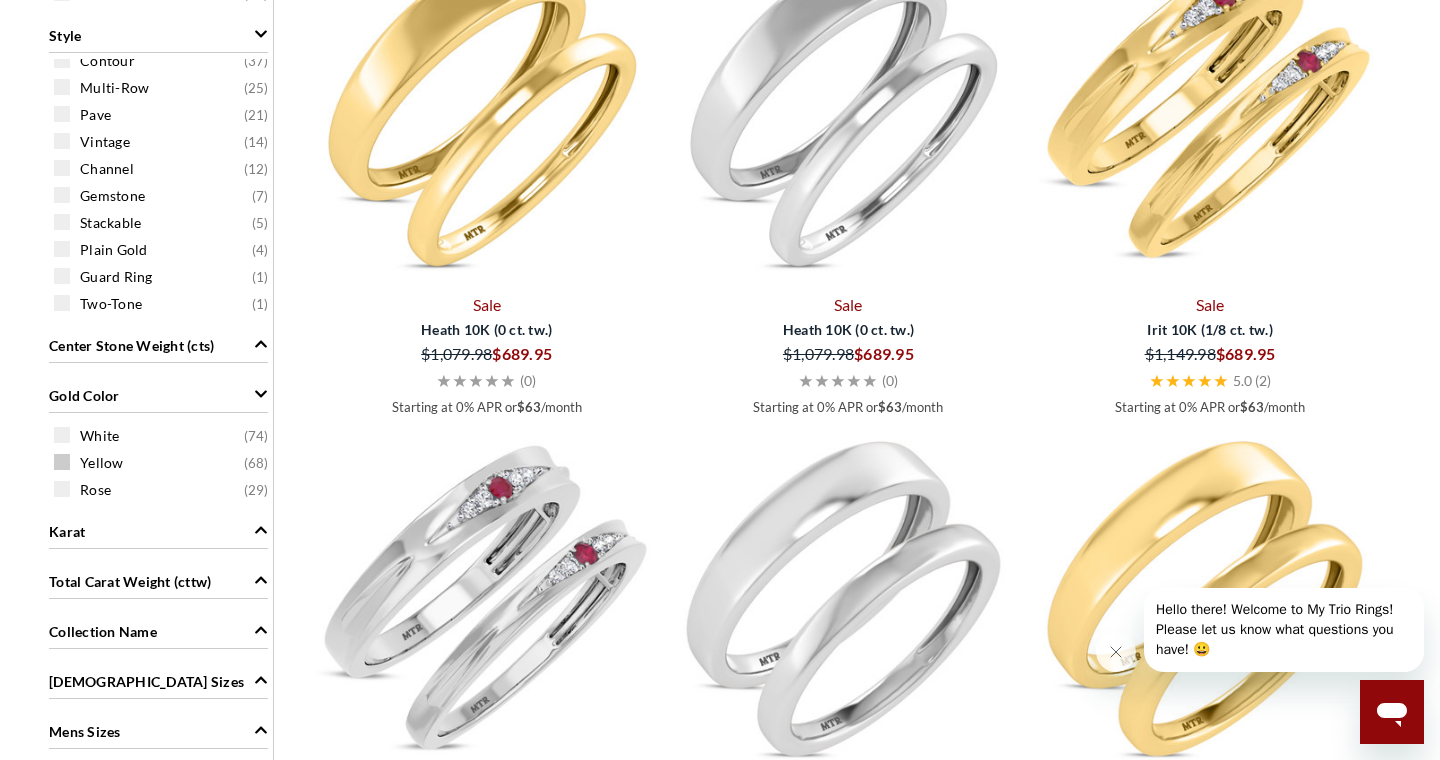 click on "Yellow" at bounding box center (102, 463) 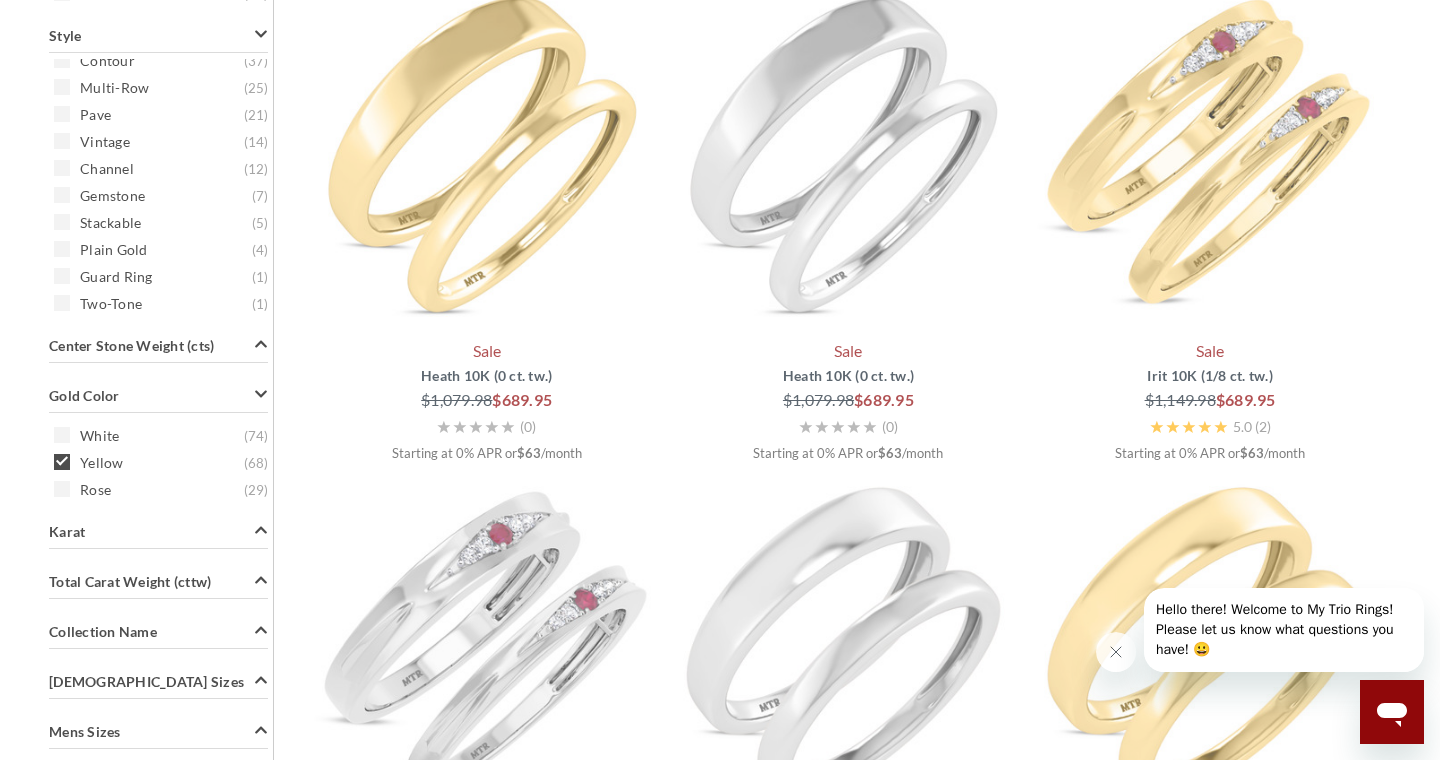 scroll, scrollTop: 776, scrollLeft: 0, axis: vertical 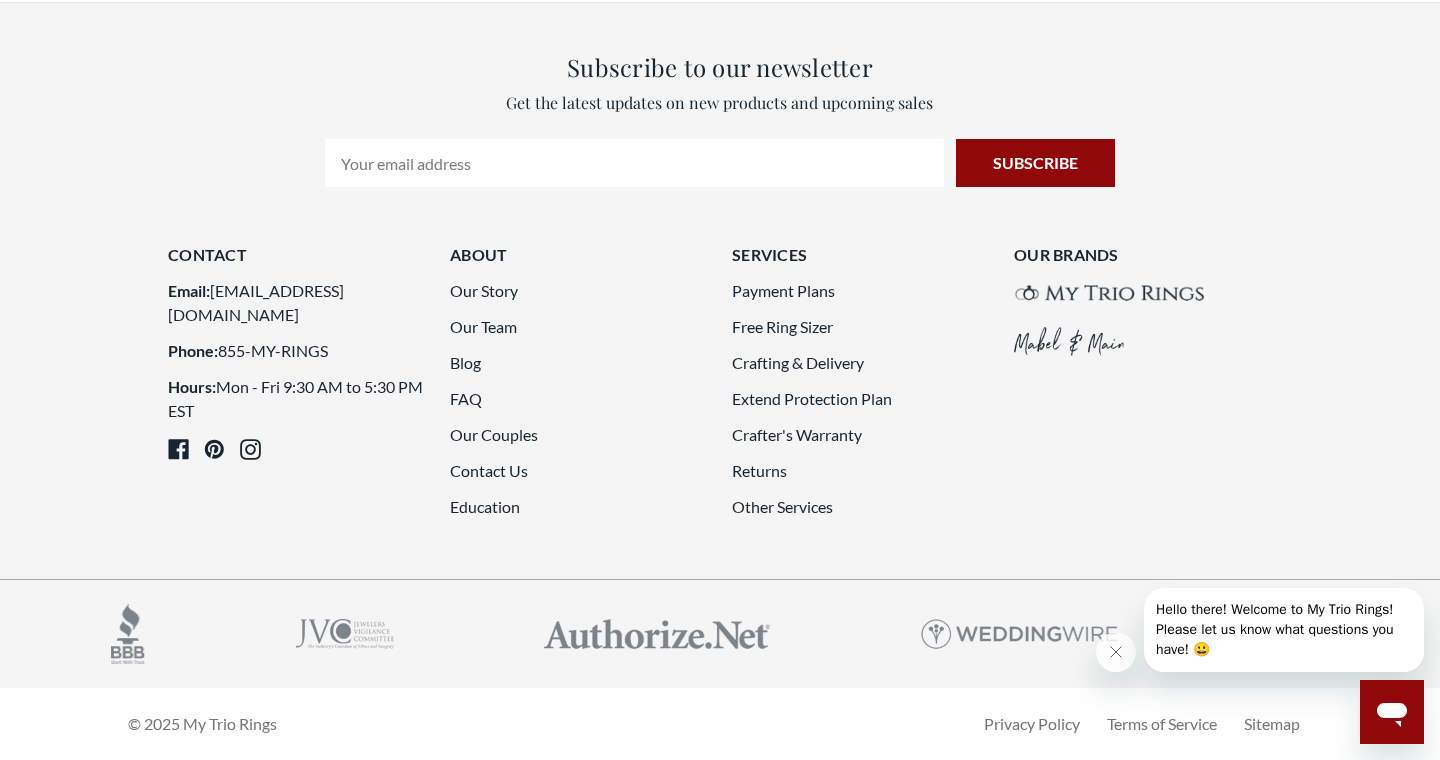 click on "2" 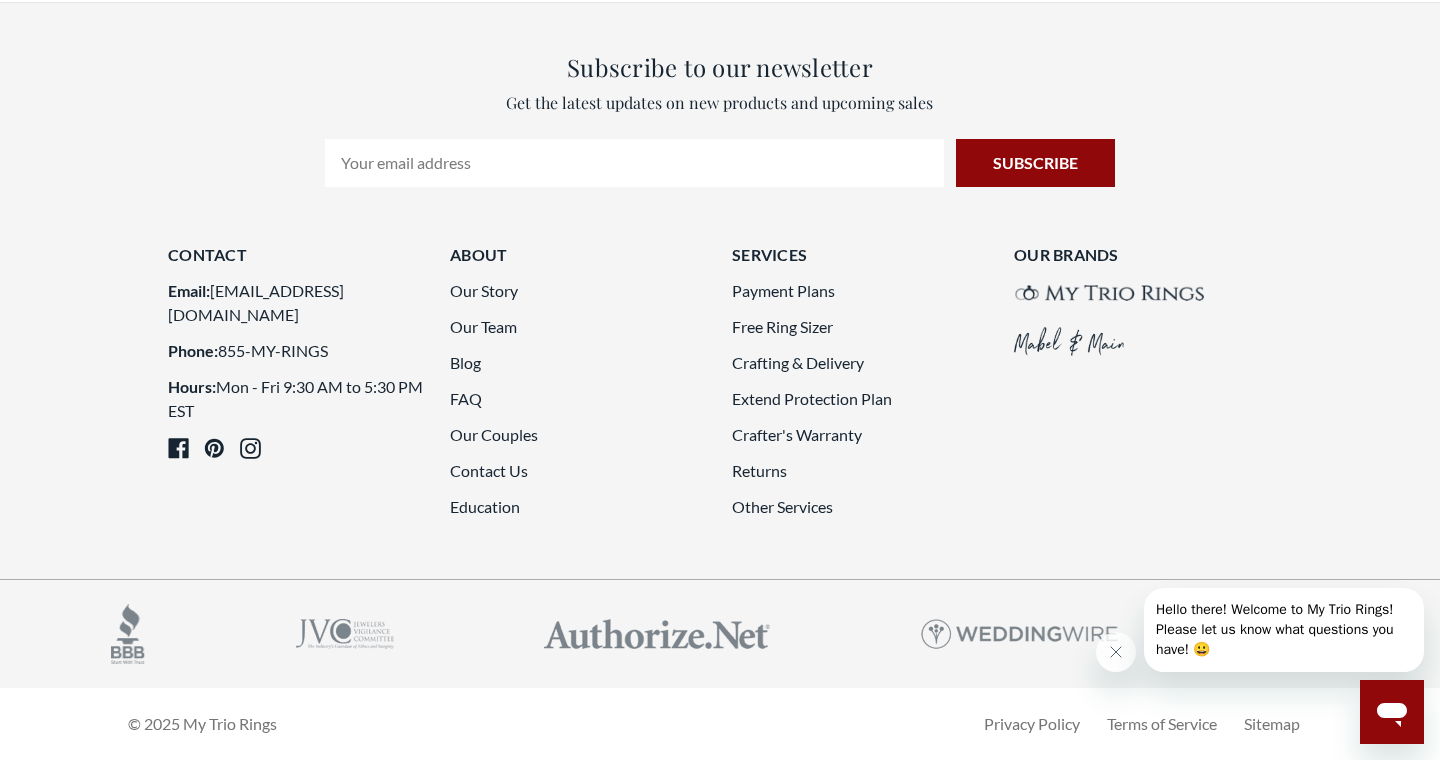 scroll, scrollTop: 5626, scrollLeft: 0, axis: vertical 